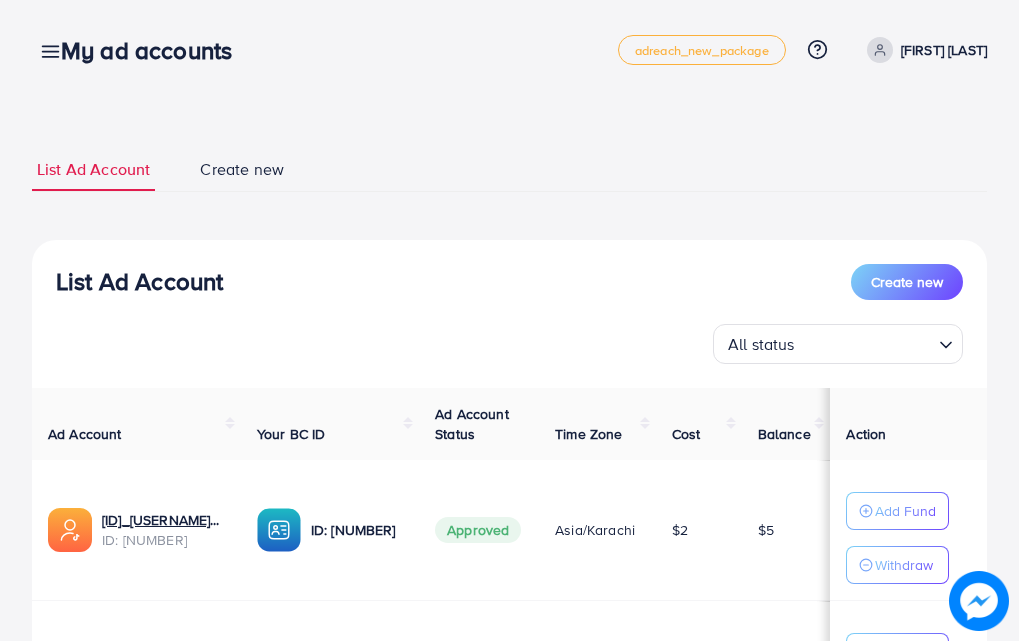 scroll, scrollTop: 0, scrollLeft: 0, axis: both 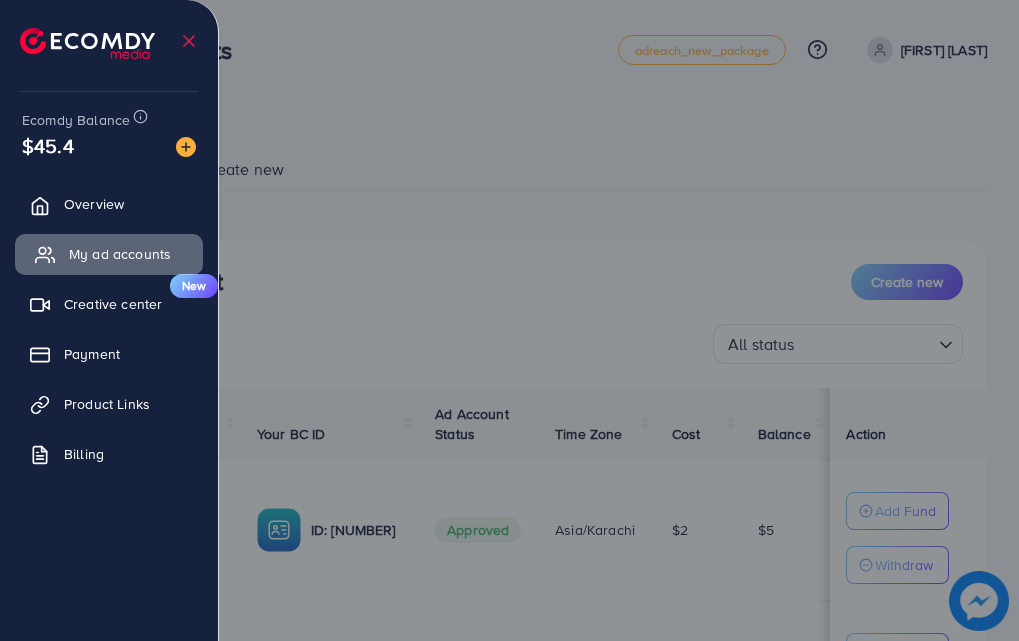 click on "My ad accounts" at bounding box center (109, 254) 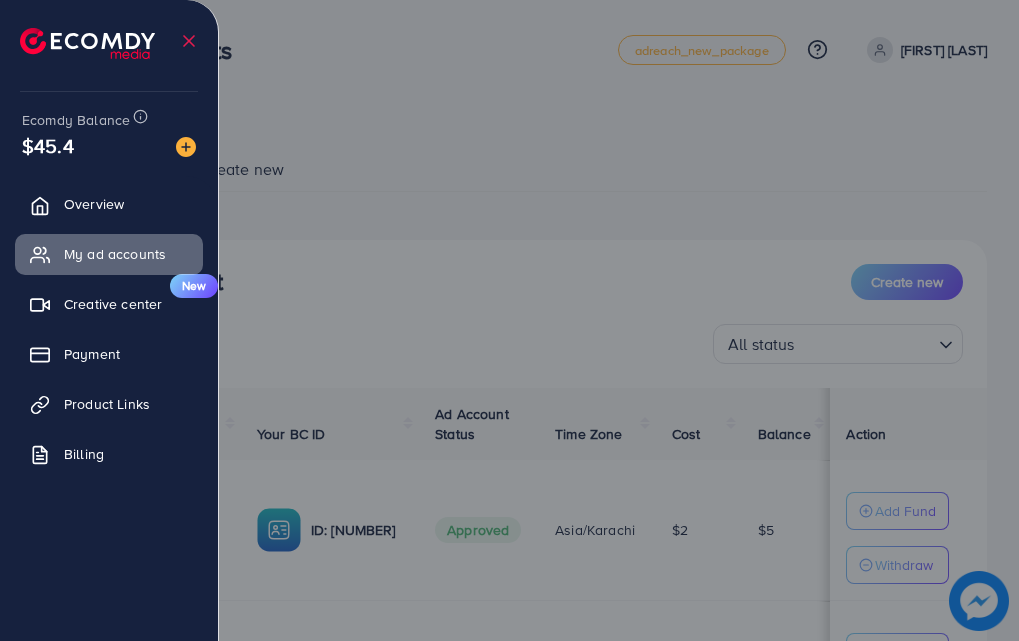click at bounding box center (509, 384) 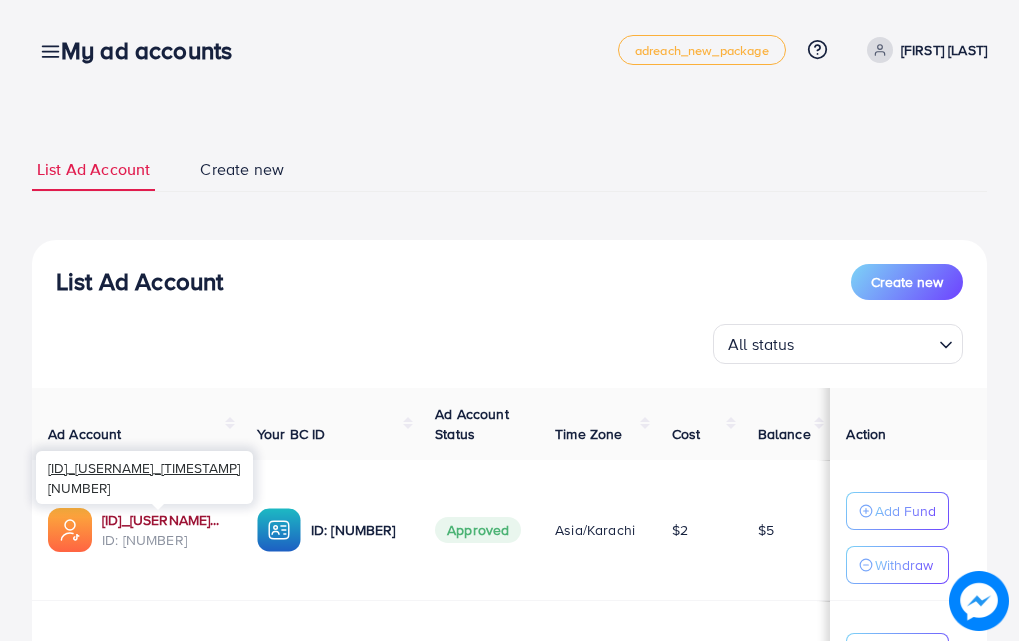 click on "[NUMBER]_[NAME]_[NUMBER]" at bounding box center [163, 520] 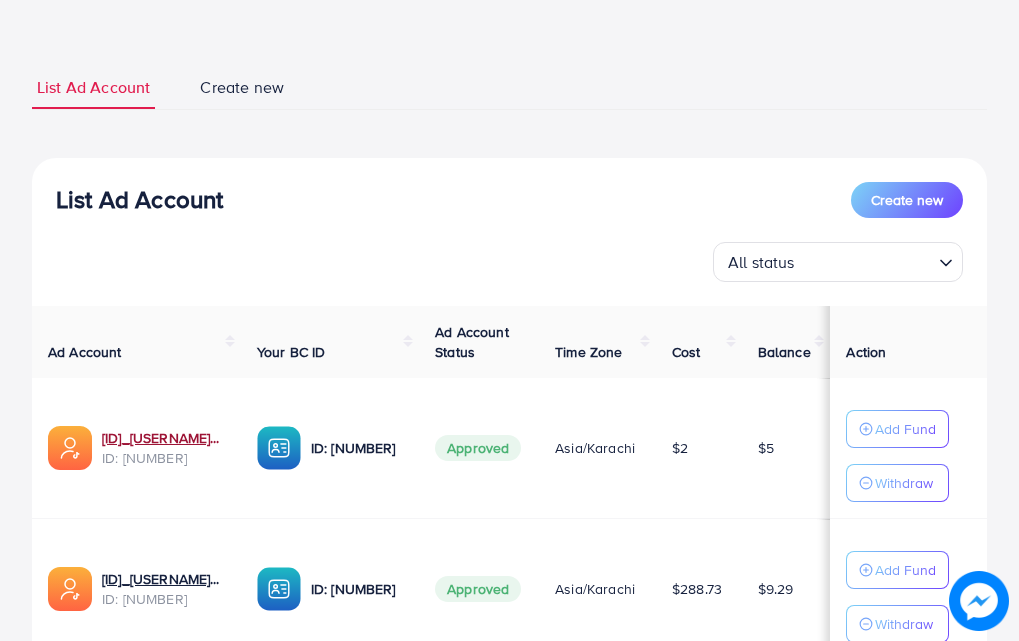 scroll, scrollTop: 0, scrollLeft: 0, axis: both 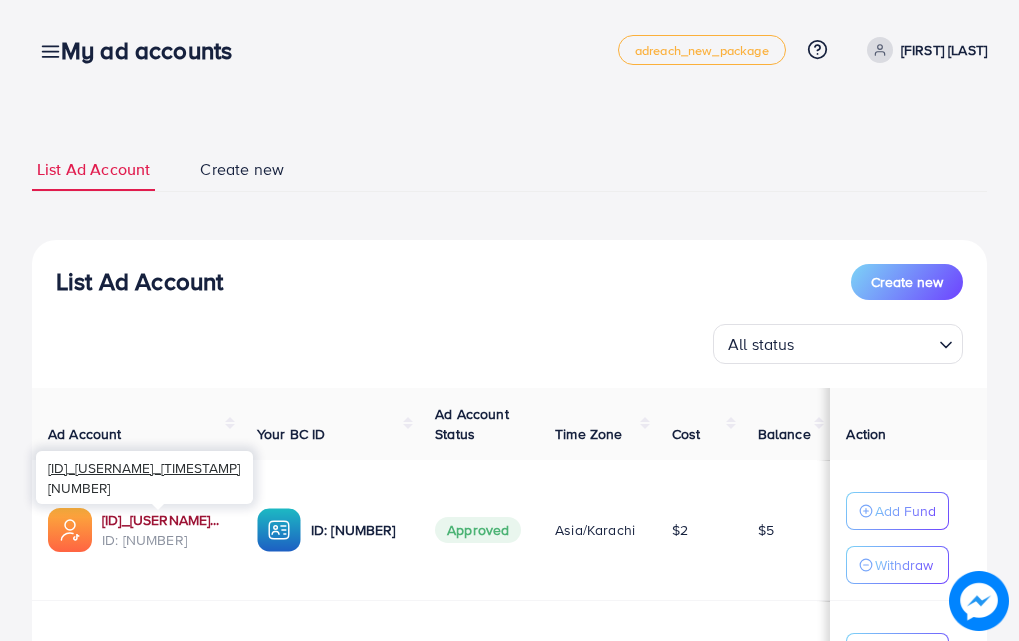 click on "[NUMBER]_[NAME]_[NUMBER]" at bounding box center (163, 520) 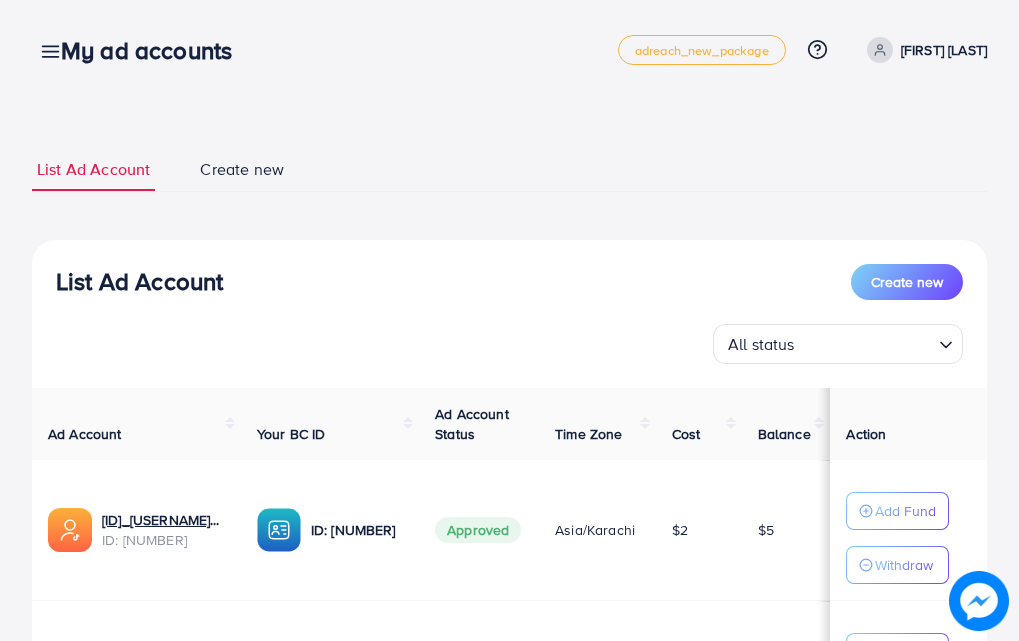 click 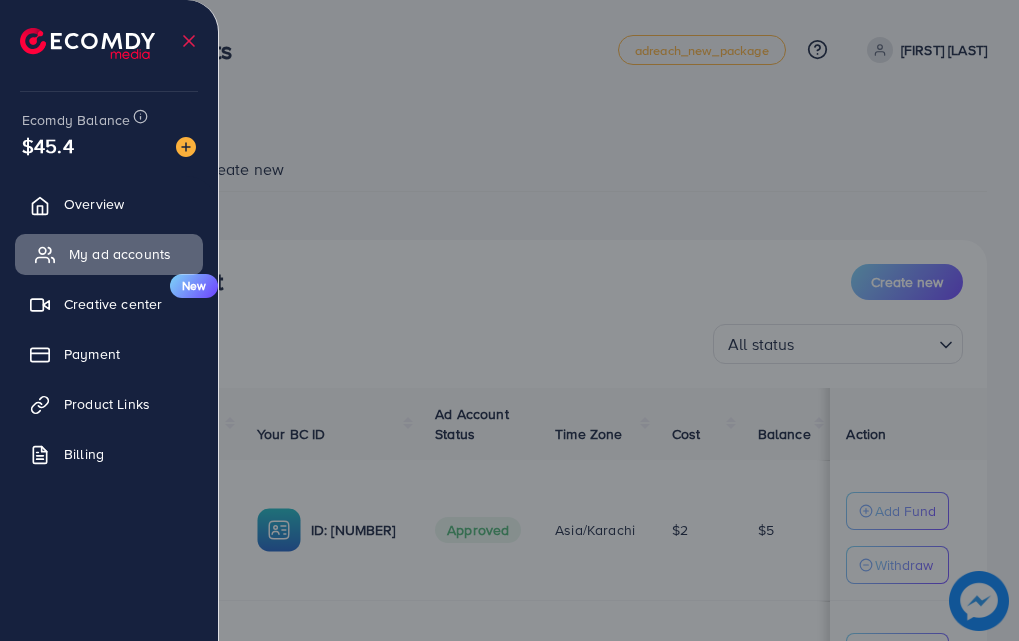 click on "My ad accounts" at bounding box center (120, 254) 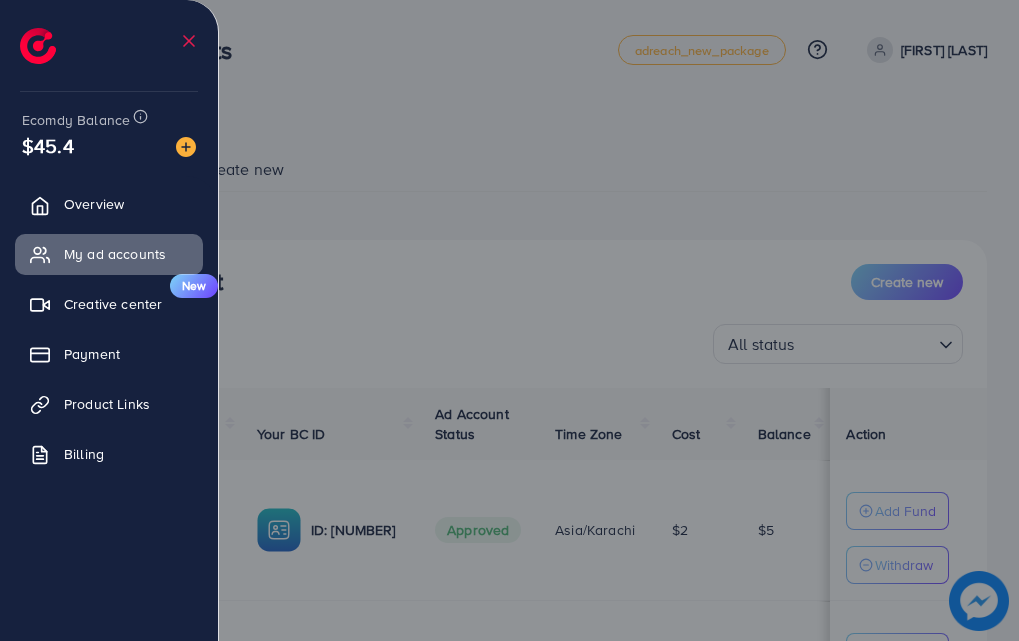 click at bounding box center (509, 384) 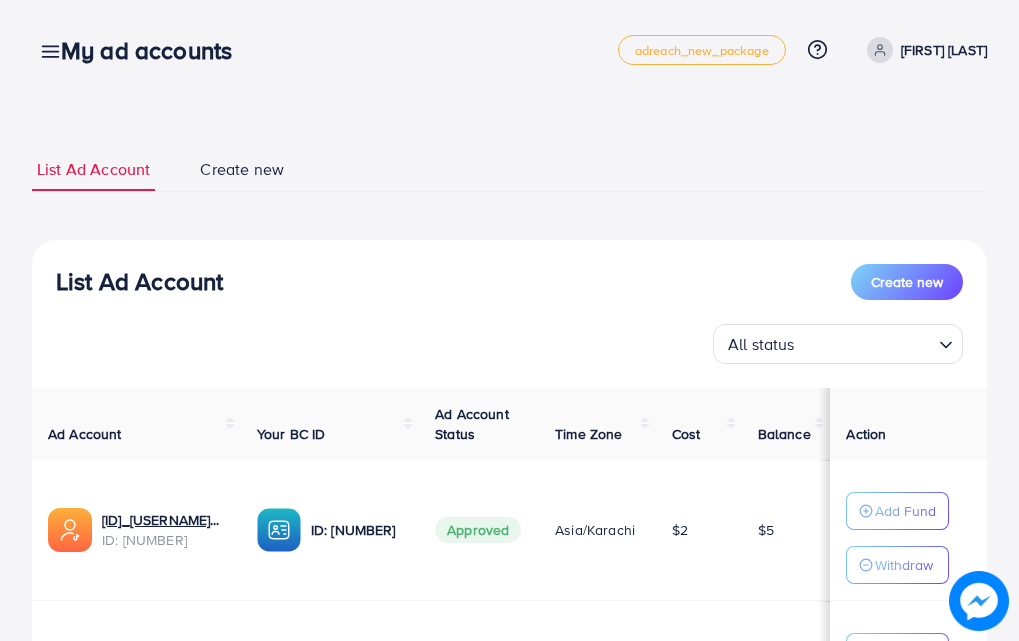 drag, startPoint x: 1017, startPoint y: 128, endPoint x: 1022, endPoint y: 381, distance: 253.04941 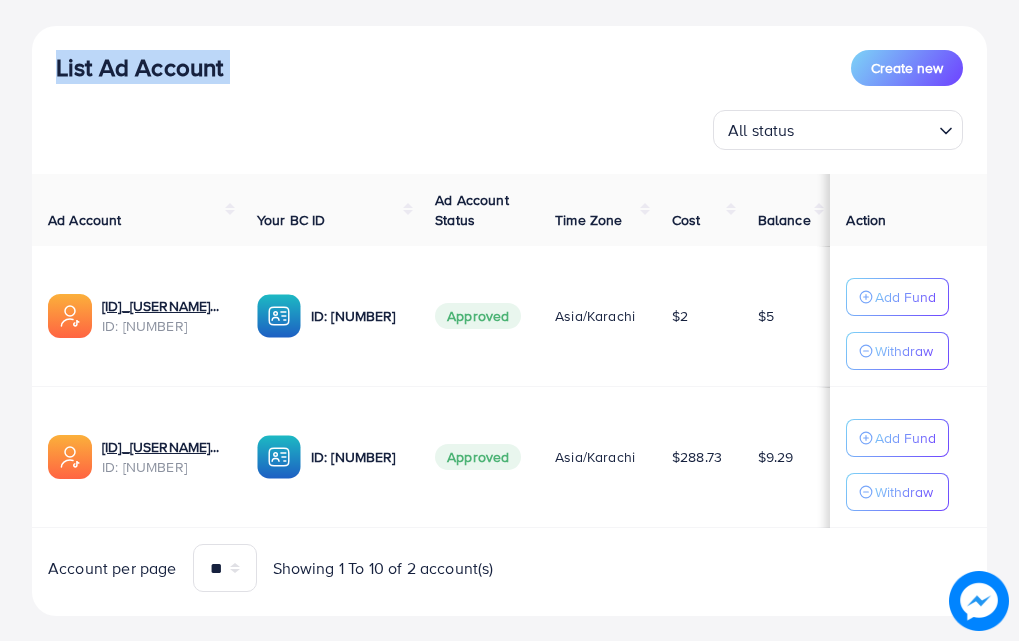 scroll, scrollTop: 242, scrollLeft: 0, axis: vertical 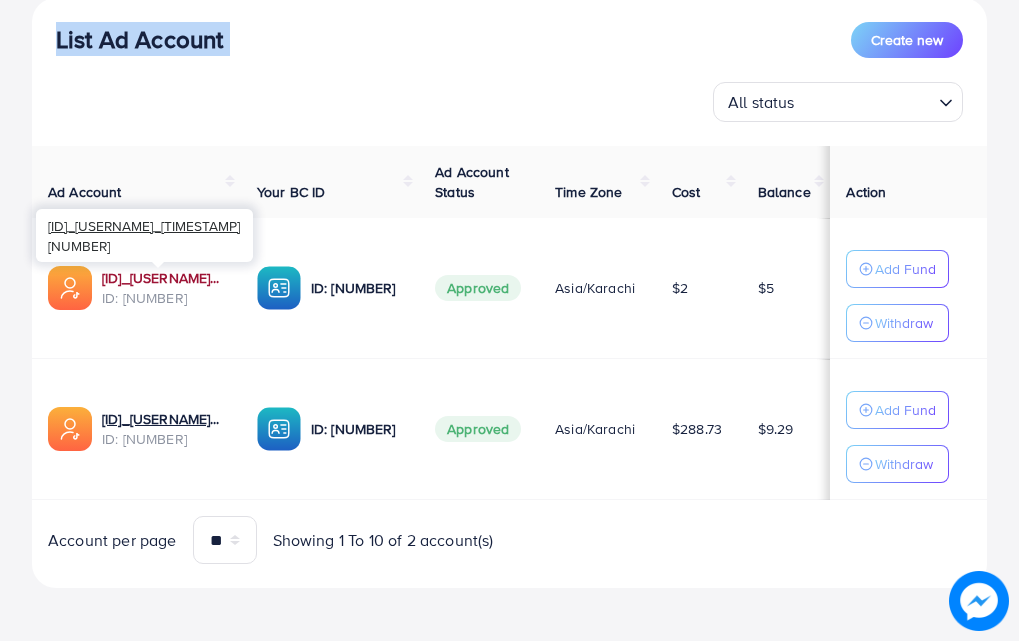 click on "[NUMBER]_[NAME]_[NUMBER]" at bounding box center [163, 278] 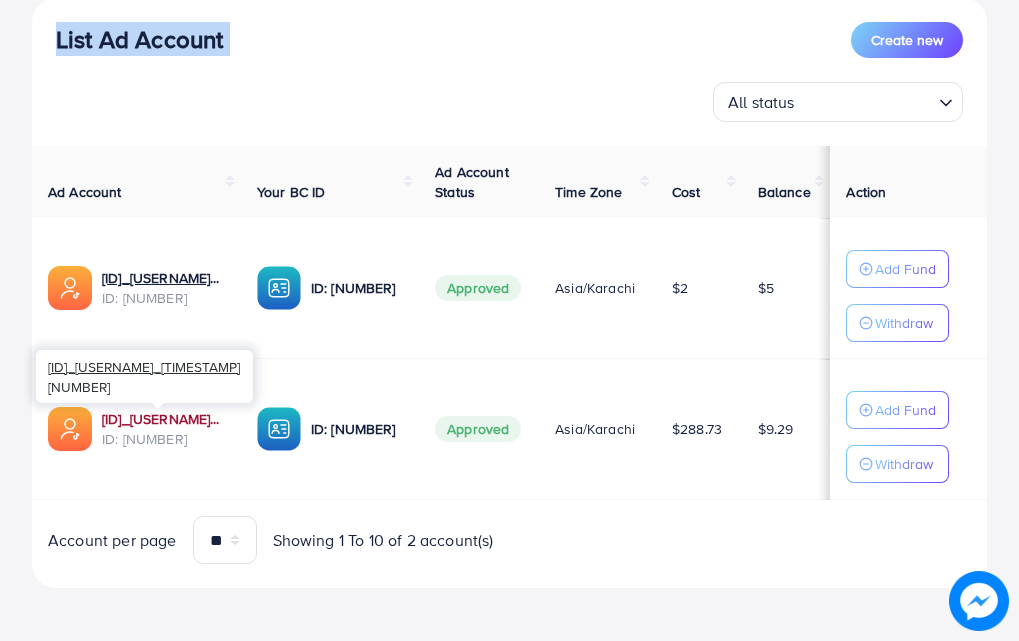 click on "[NUMBER]_[NAME]_[NUMBER]" at bounding box center (163, 419) 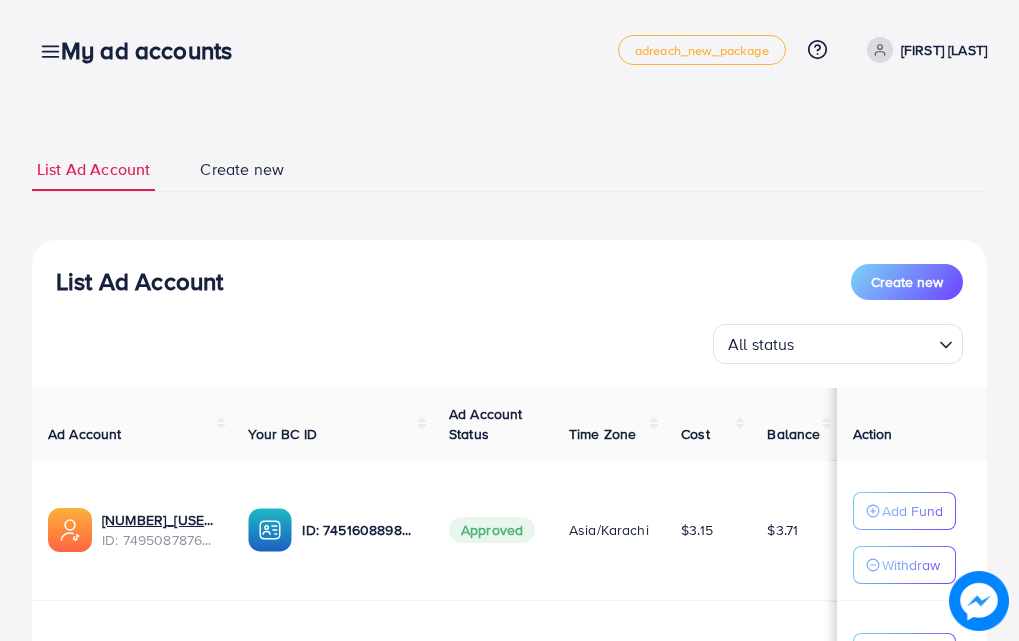scroll, scrollTop: 0, scrollLeft: 0, axis: both 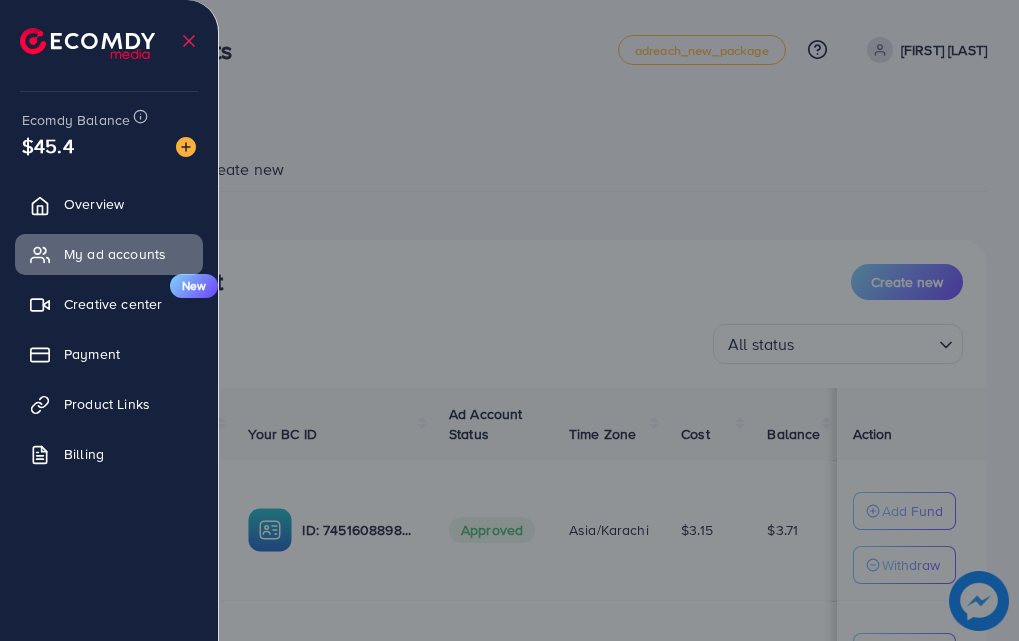 click at bounding box center [509, 384] 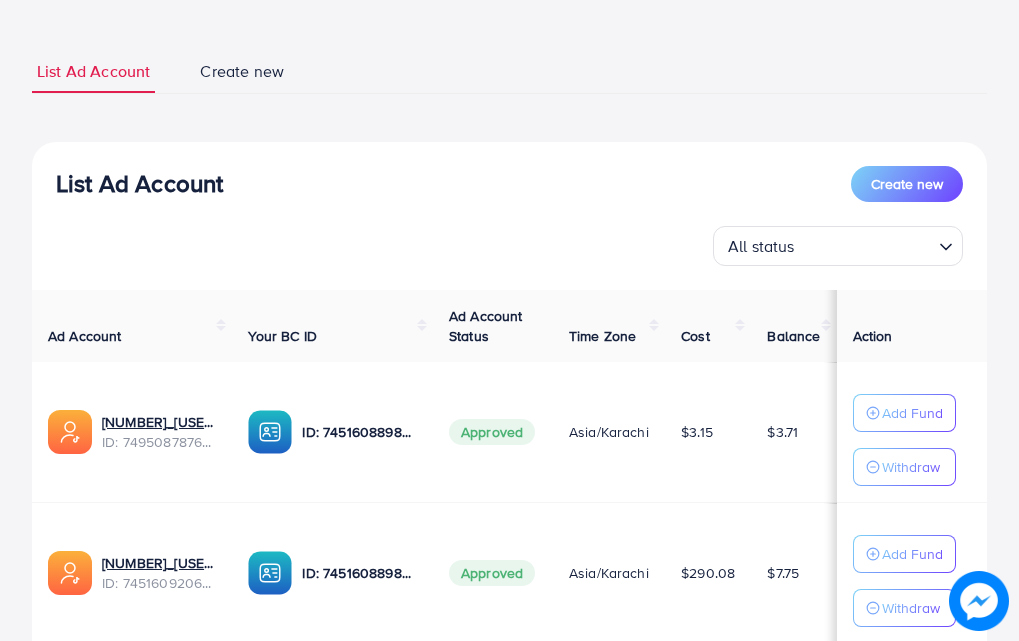 scroll, scrollTop: 245, scrollLeft: 0, axis: vertical 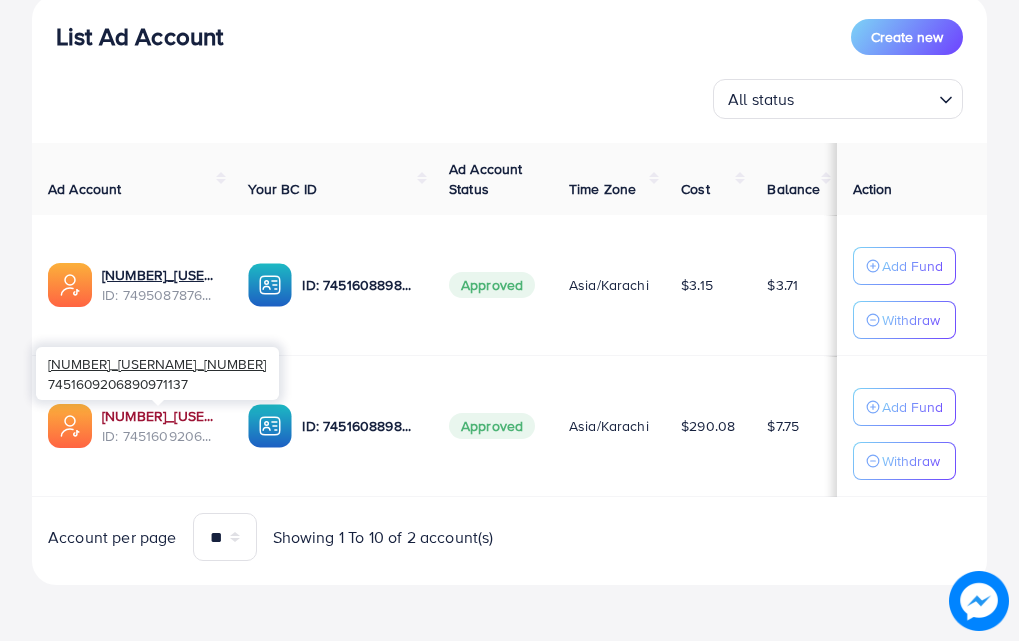 click on "[NUMBER]_[NAME]_[NUMBER]" at bounding box center [159, 416] 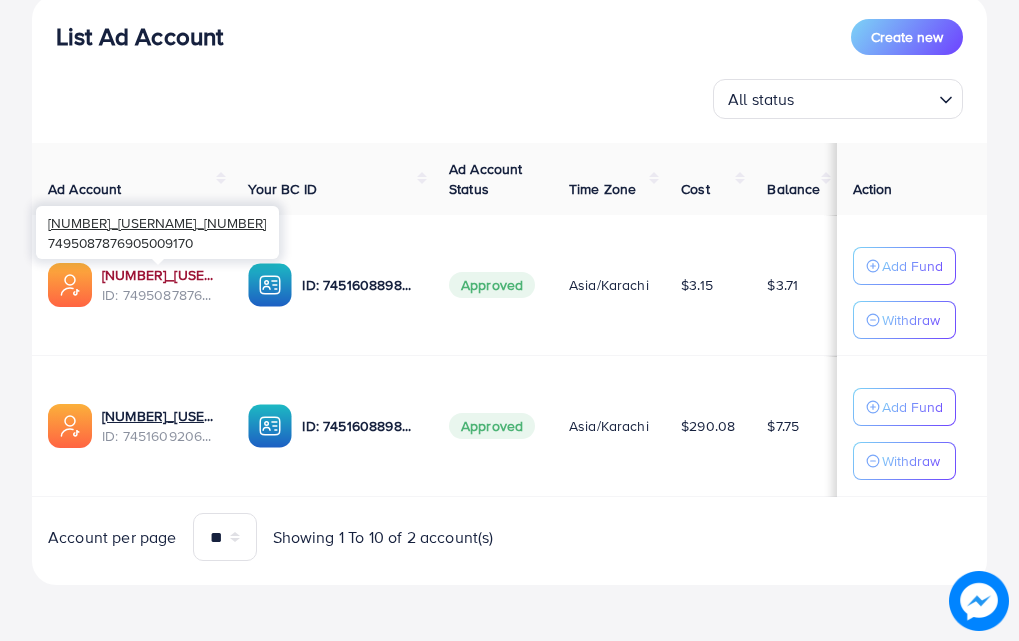 click on "[NUMBER]_[NAME]_[NUMBER]" at bounding box center [159, 275] 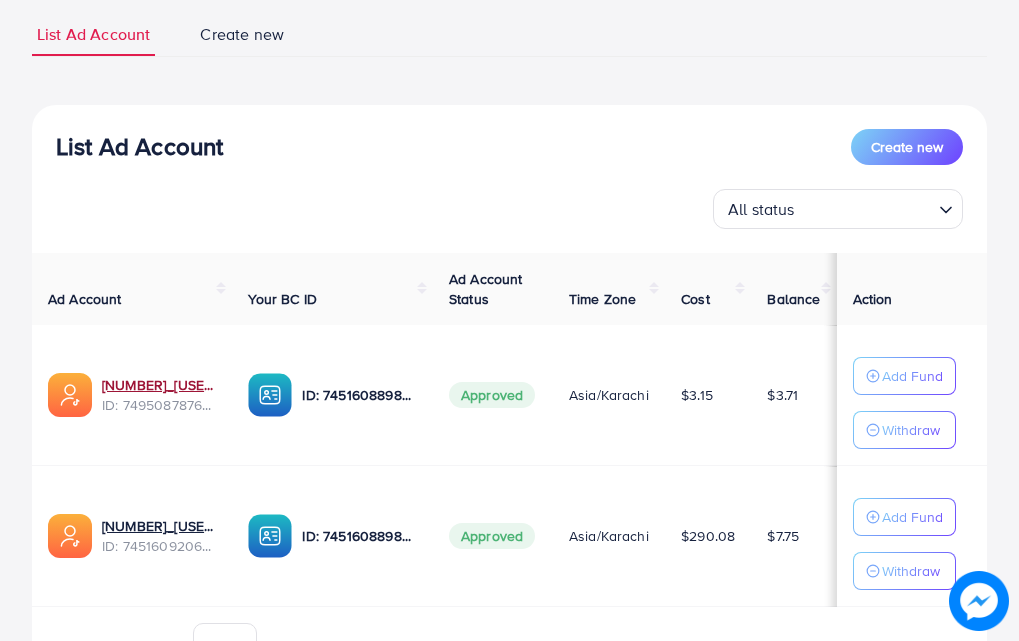 scroll, scrollTop: 0, scrollLeft: 0, axis: both 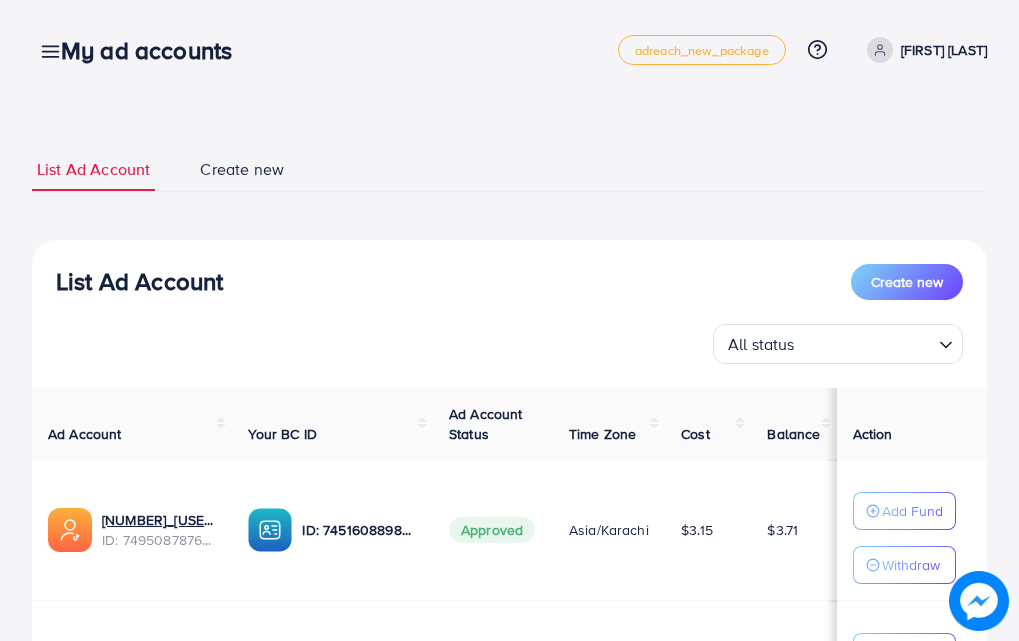 click on "My ad accounts" at bounding box center [154, 50] 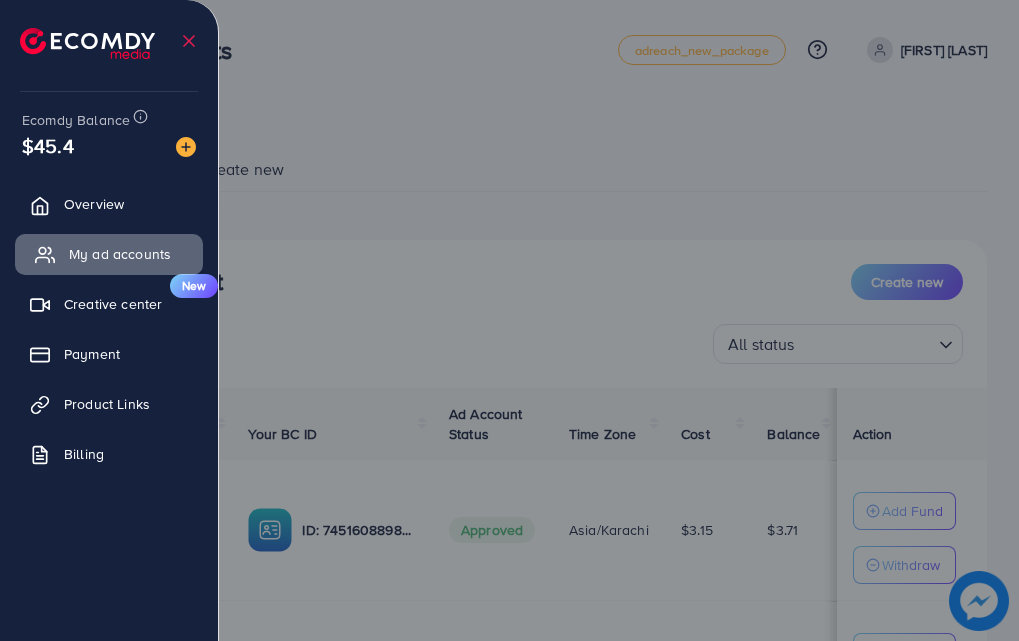 click on "My ad accounts" at bounding box center [120, 254] 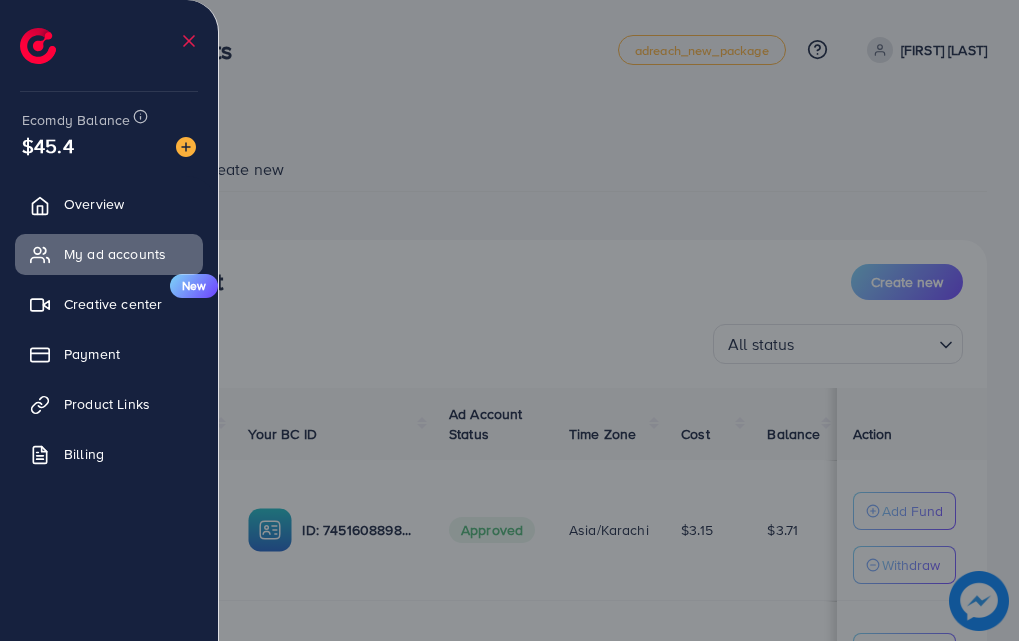 click at bounding box center (509, 384) 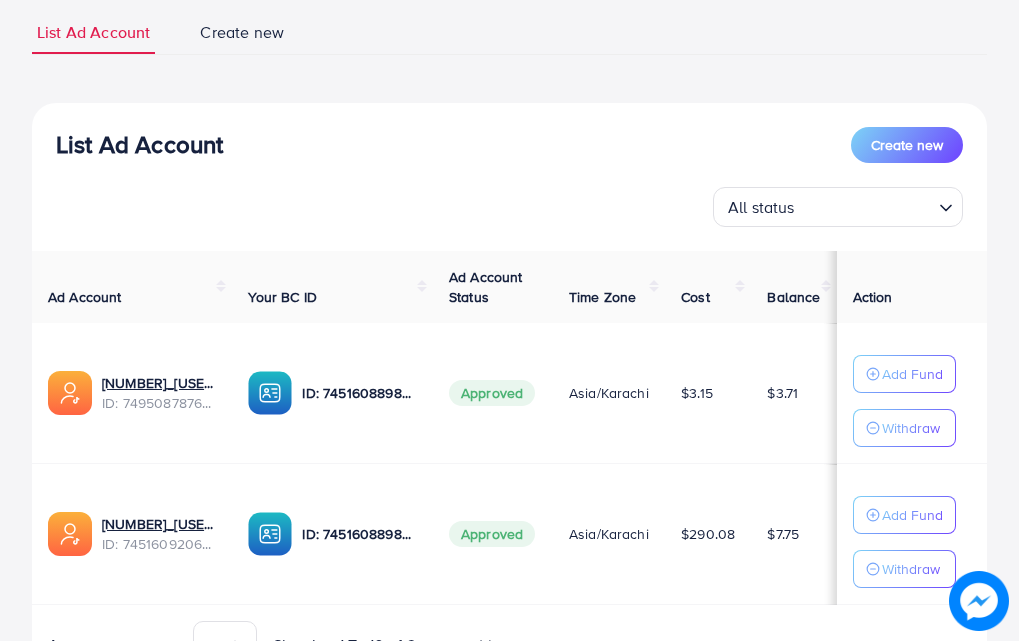 scroll, scrollTop: 200, scrollLeft: 0, axis: vertical 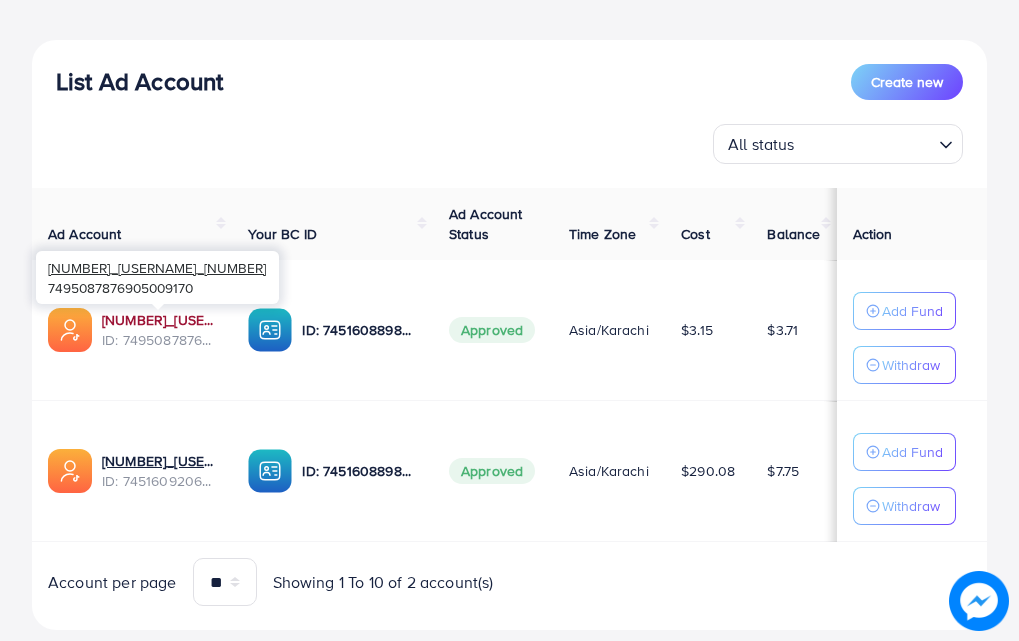 click on "[NUMBER]_[NAME]_[NUMBER]" at bounding box center [159, 320] 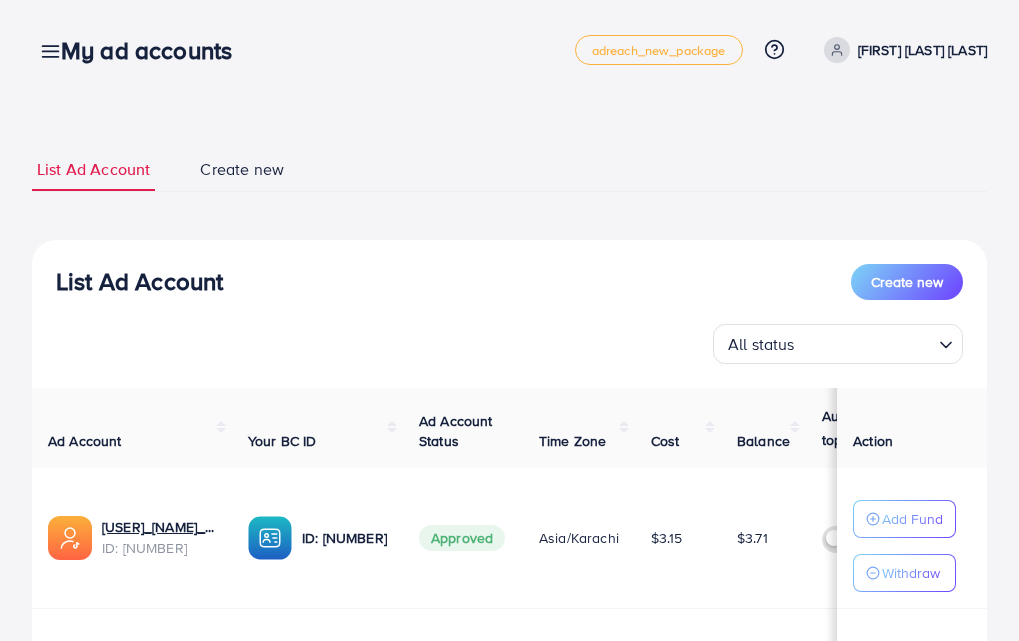 scroll, scrollTop: 0, scrollLeft: 0, axis: both 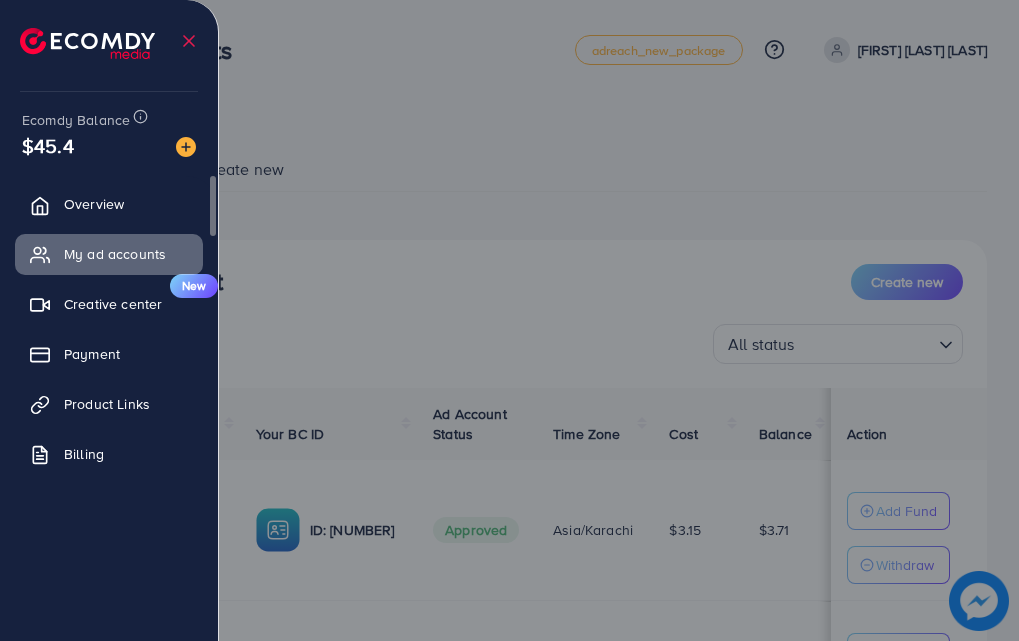 click on "My ad accounts" at bounding box center [115, 254] 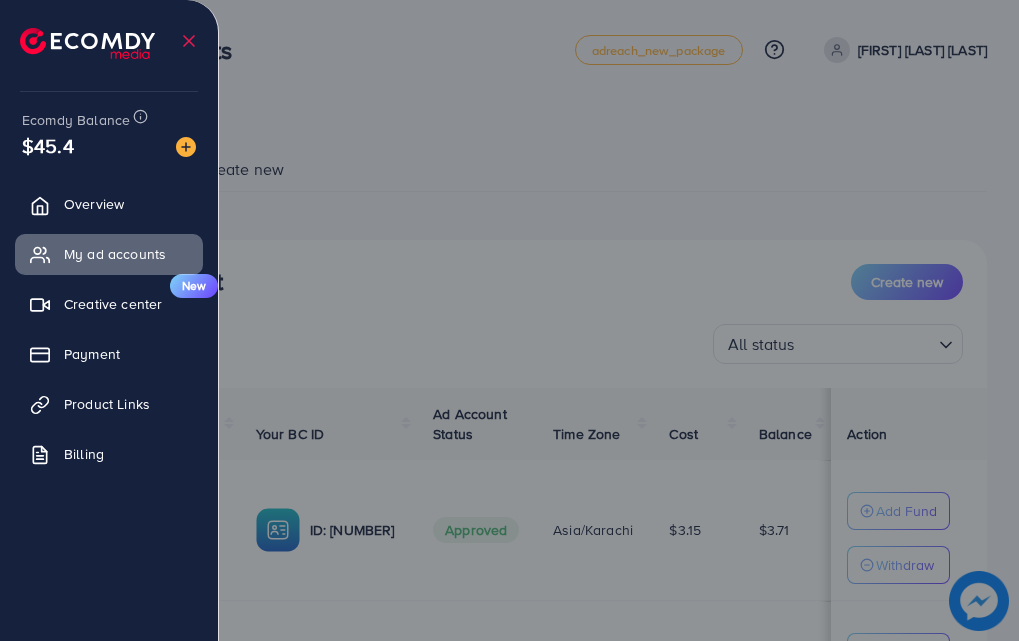 click at bounding box center (509, 384) 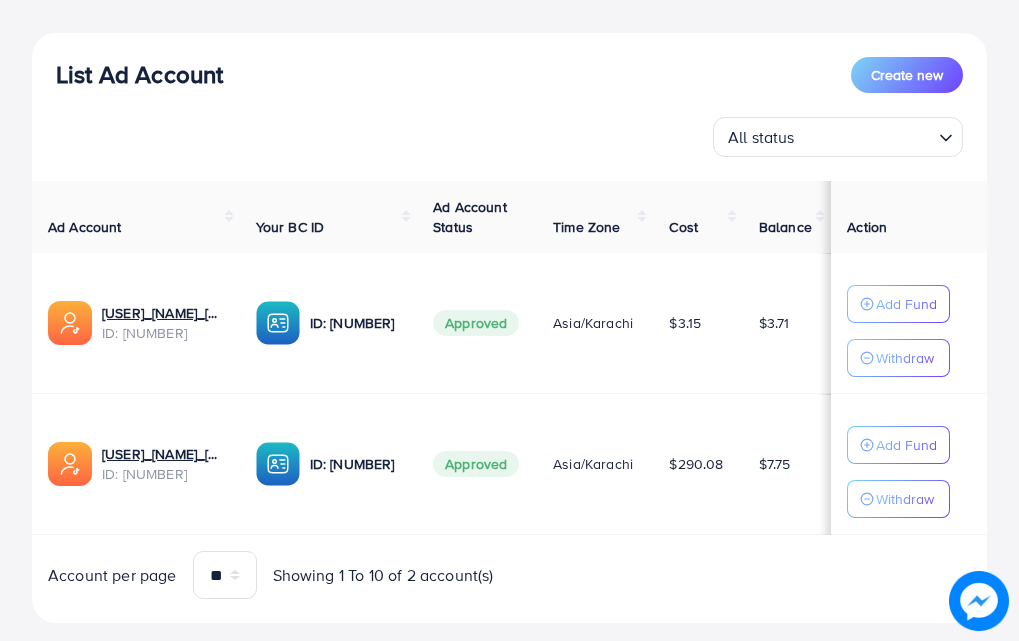 scroll, scrollTop: 209, scrollLeft: 0, axis: vertical 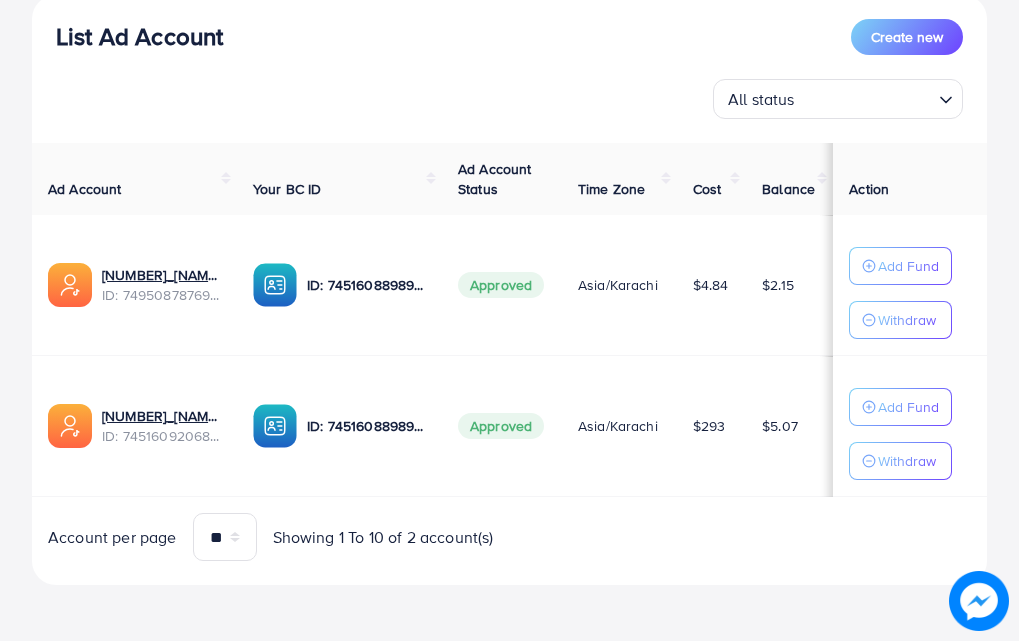 drag, startPoint x: 830, startPoint y: 464, endPoint x: 830, endPoint y: 428, distance: 36 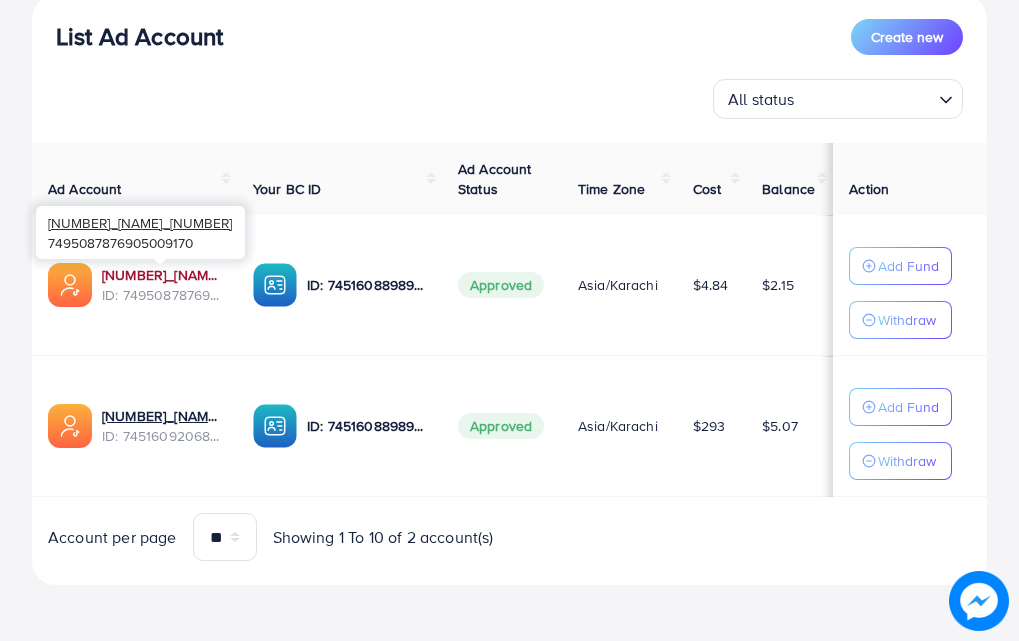 click on "[NUMBER]_[NAME]_[NUMBER]" at bounding box center (161, 275) 